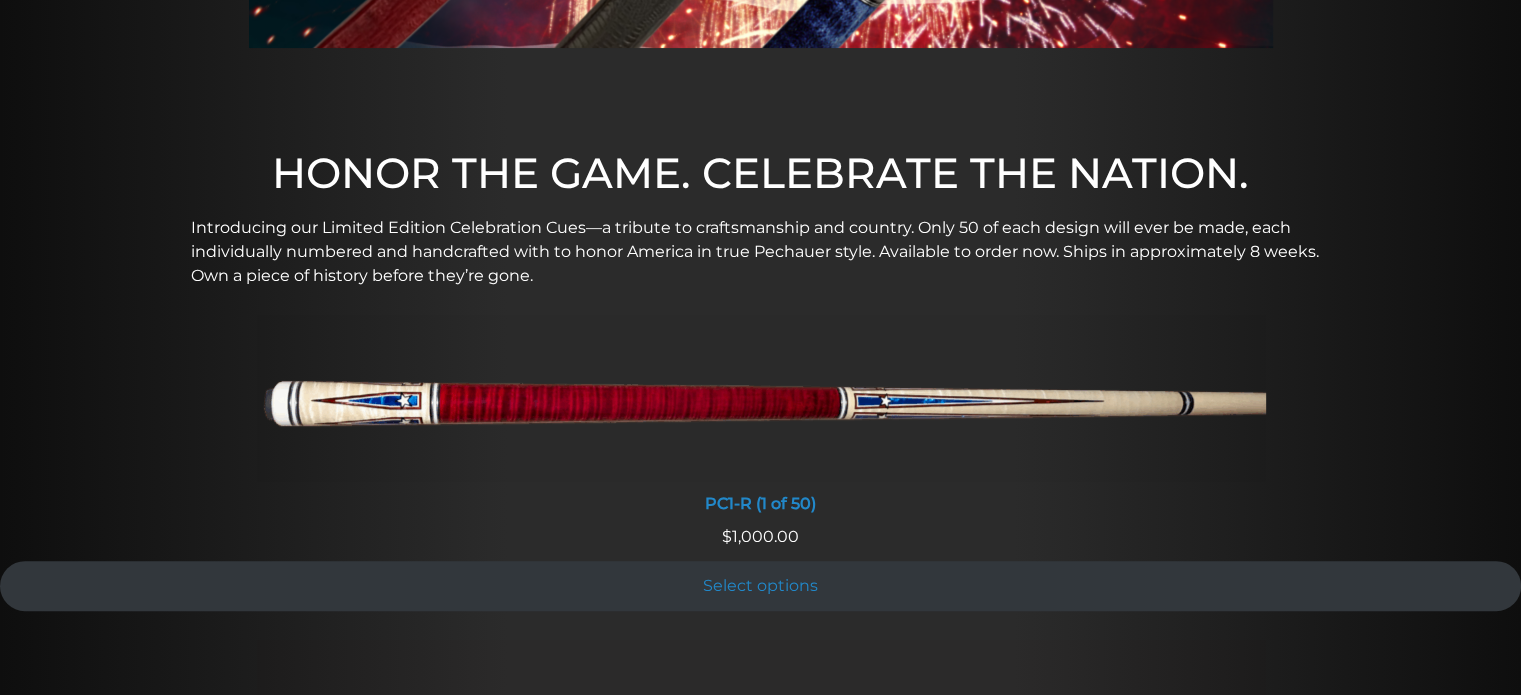 scroll, scrollTop: 504, scrollLeft: 0, axis: vertical 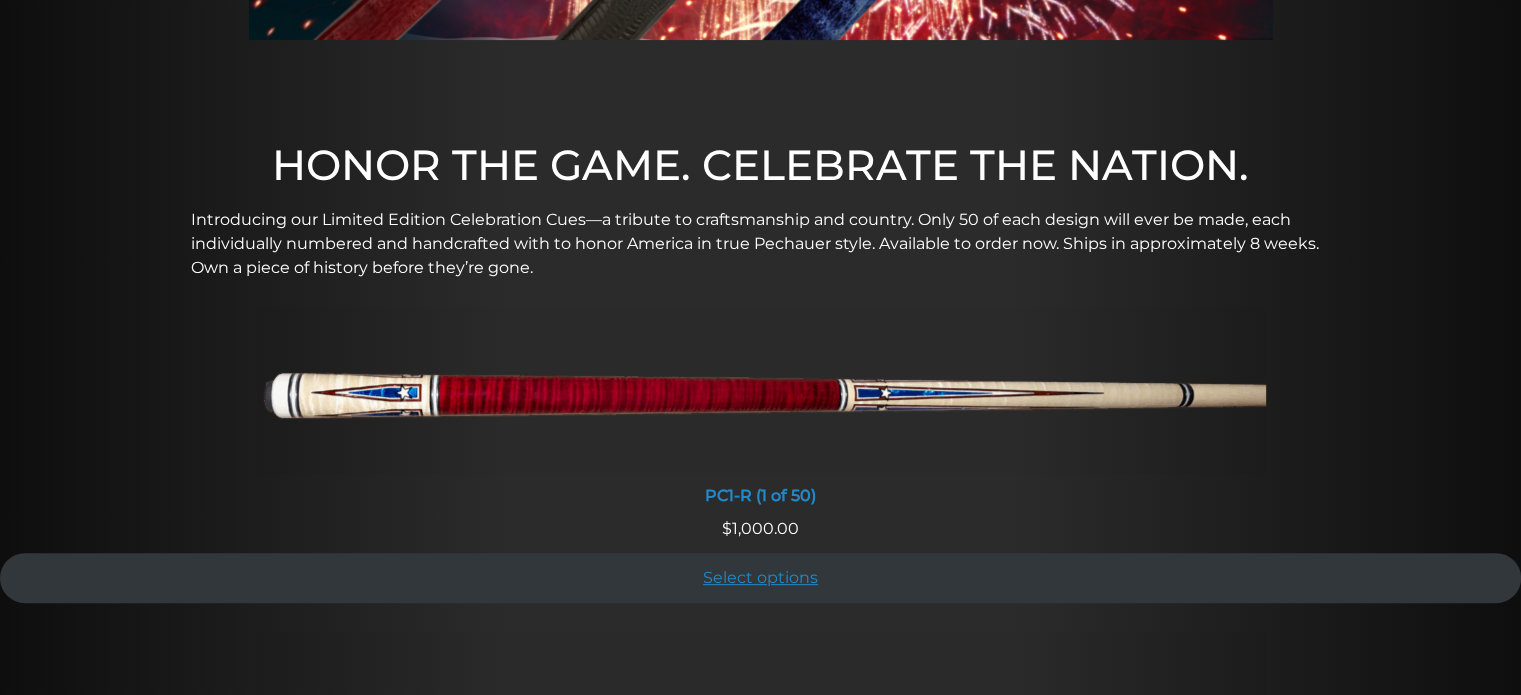 click on "Select options" at bounding box center (760, 577) 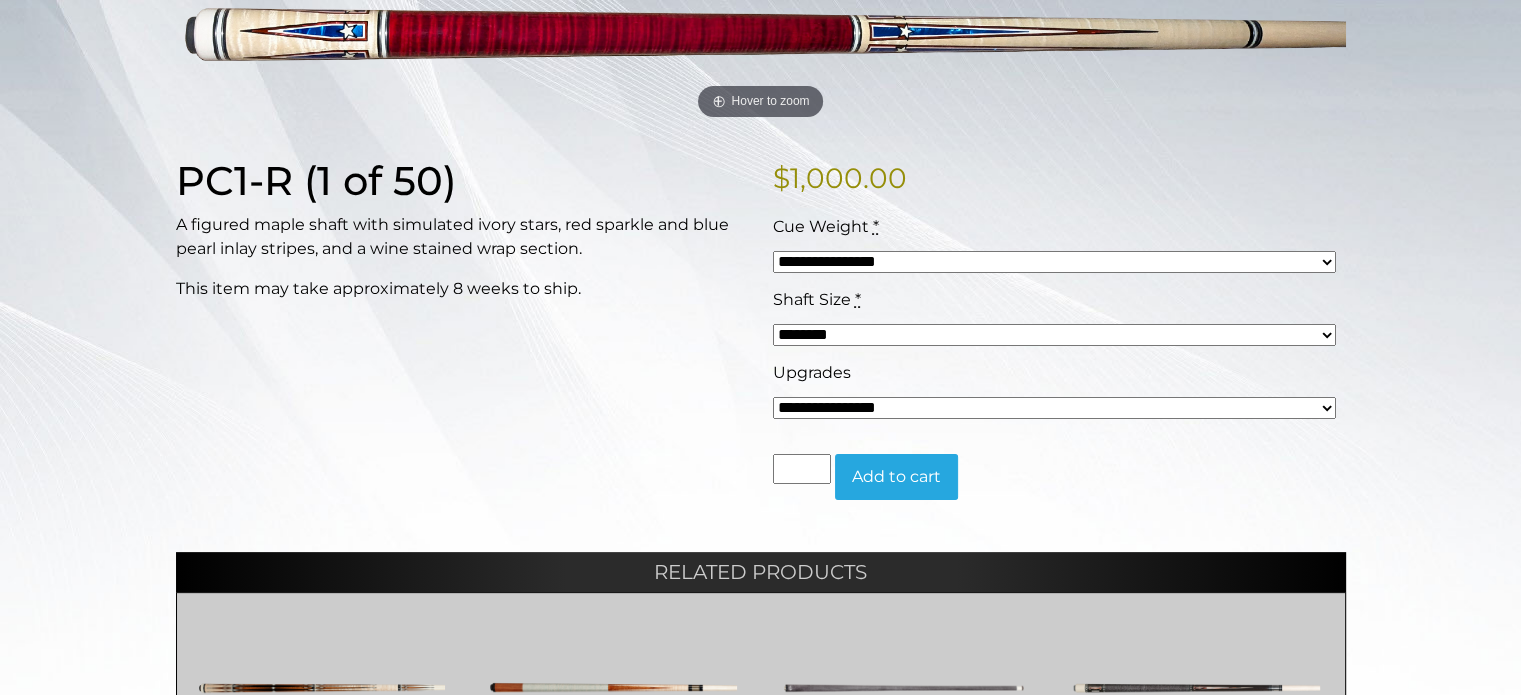 scroll, scrollTop: 377, scrollLeft: 0, axis: vertical 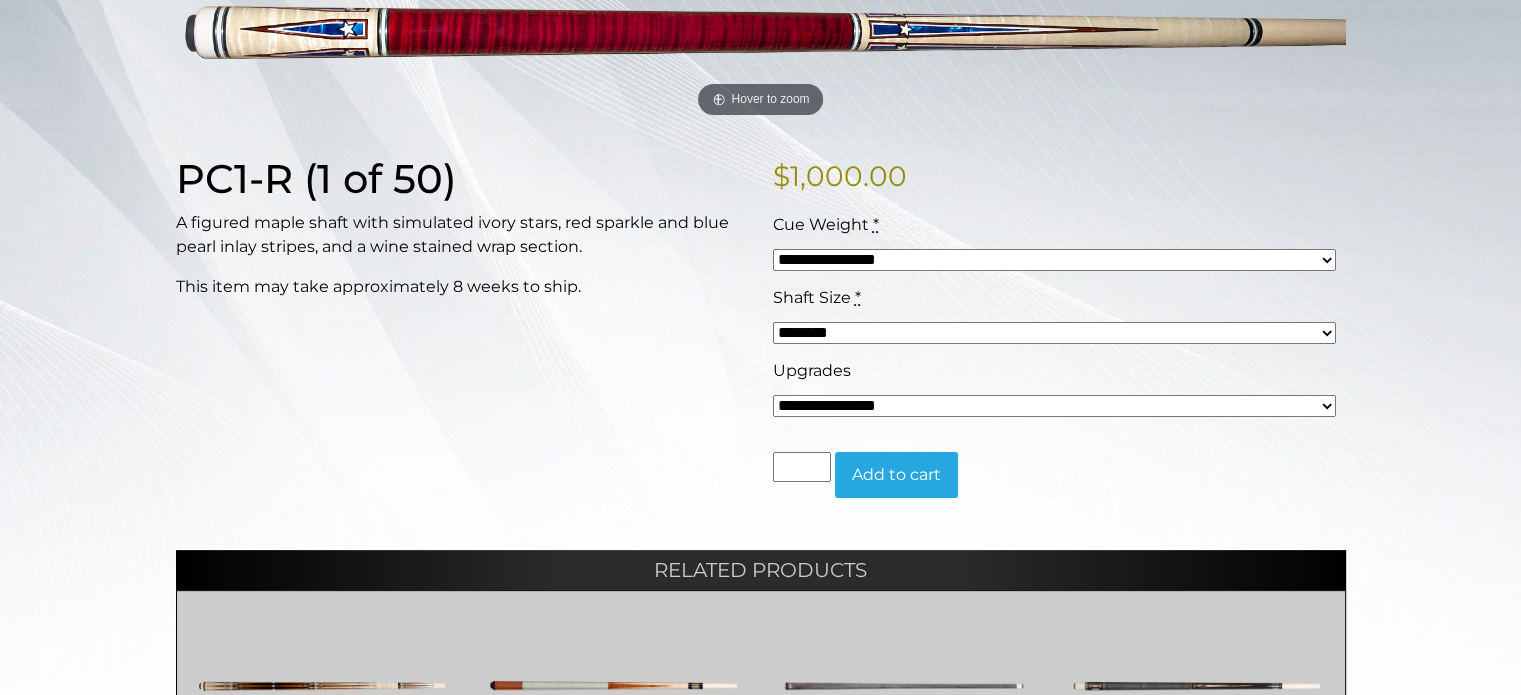 click on "**********" at bounding box center [1054, 260] 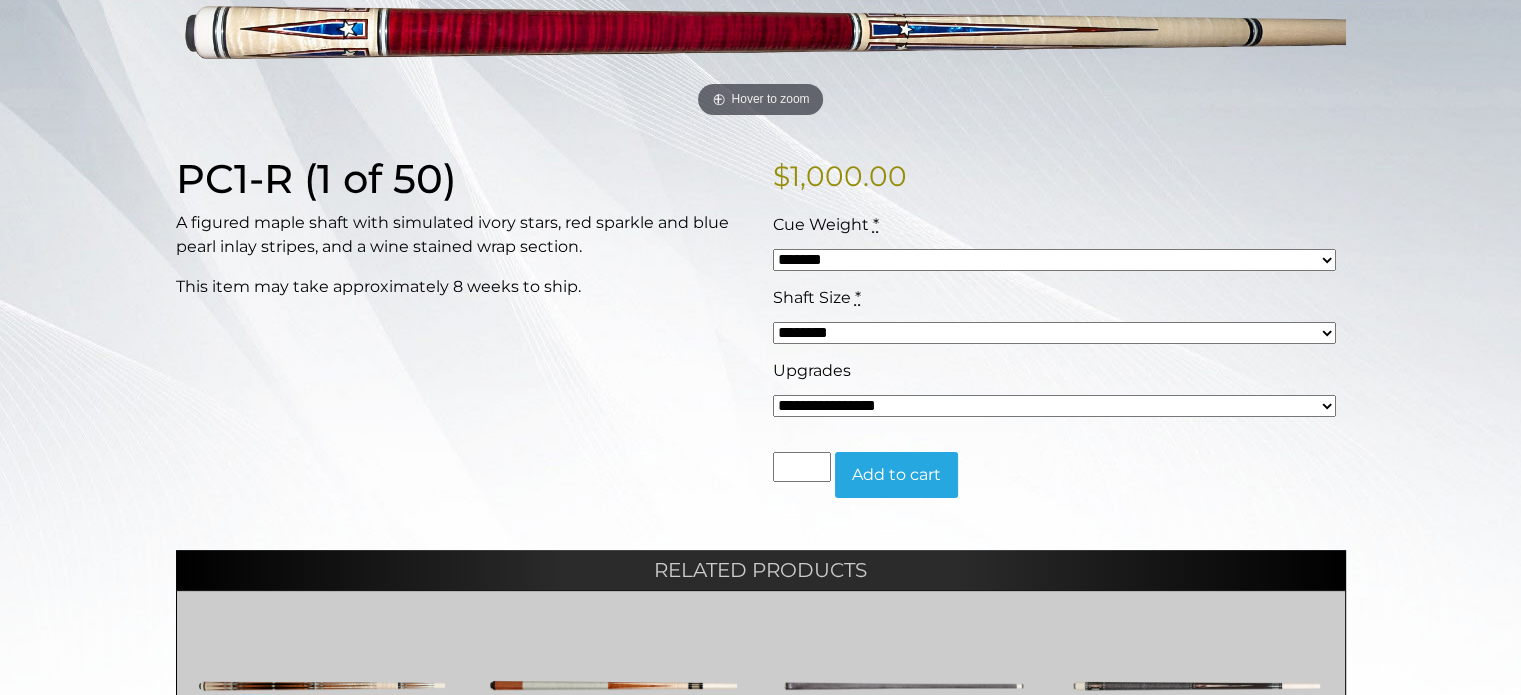 click on "**********" at bounding box center (1054, 260) 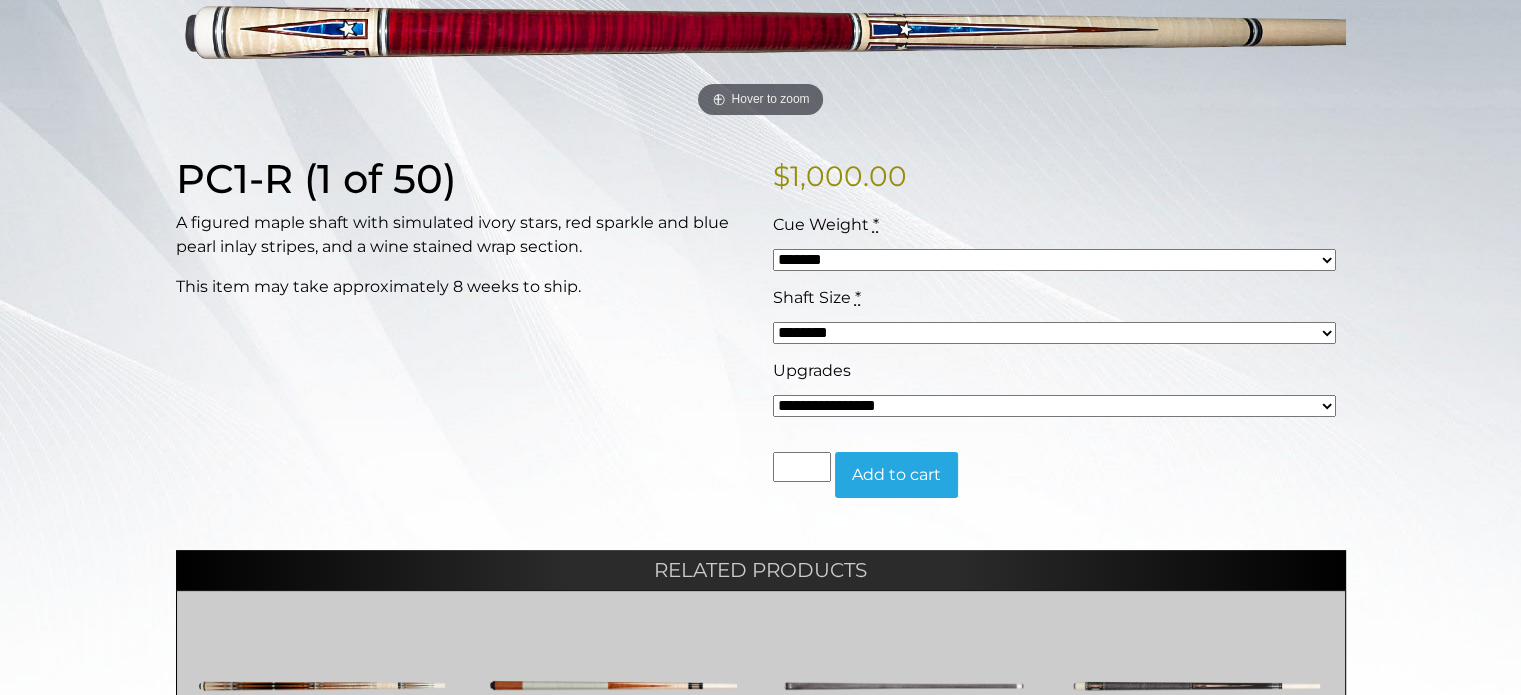 click on "******** ******** ******* ********" at bounding box center [1054, 333] 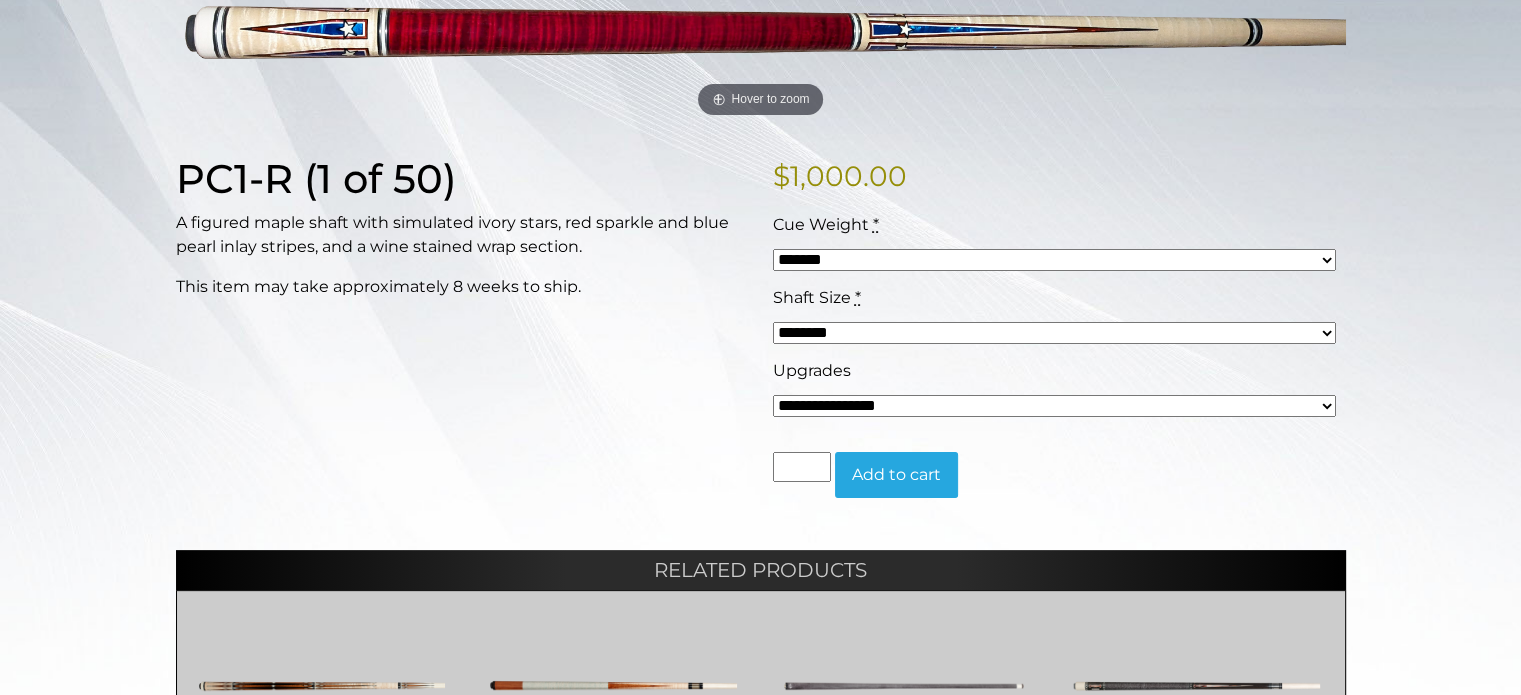 select on "*****" 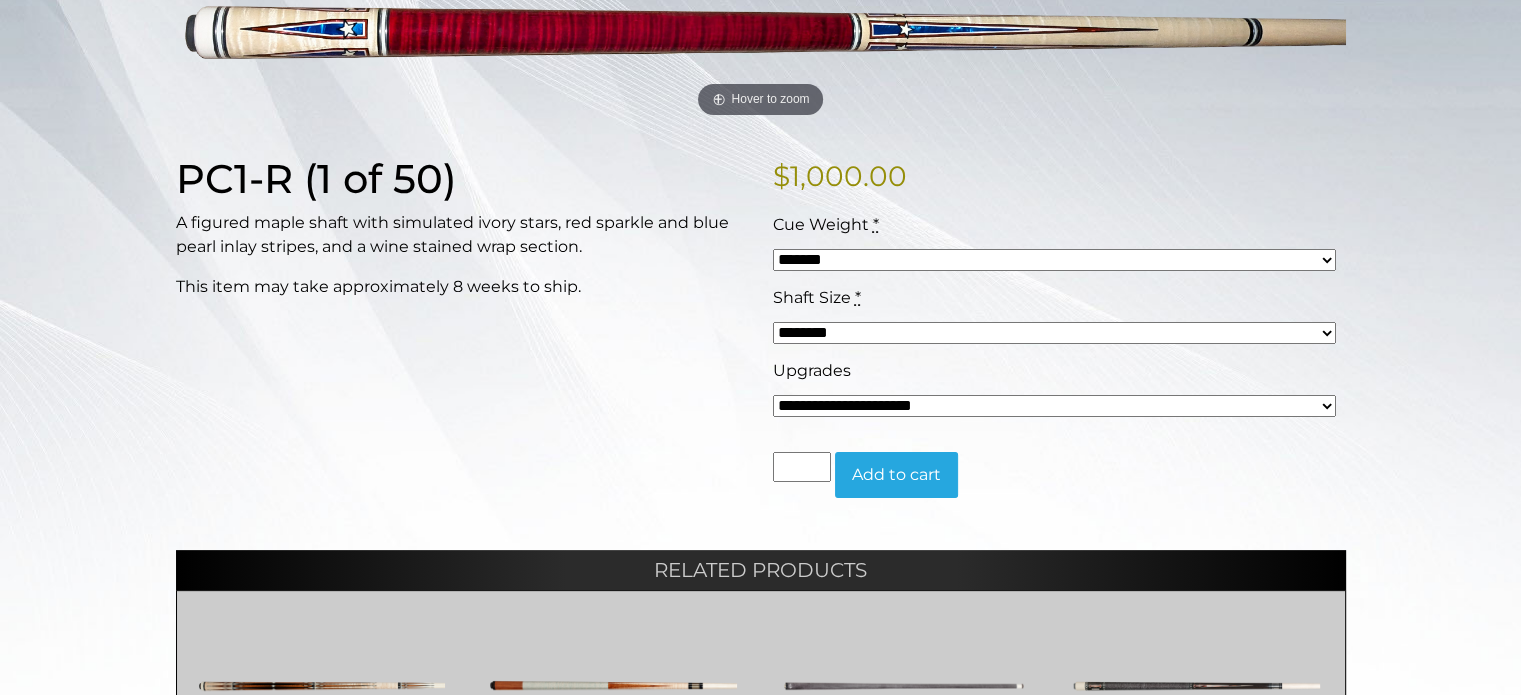 click on "**********" at bounding box center (1054, 406) 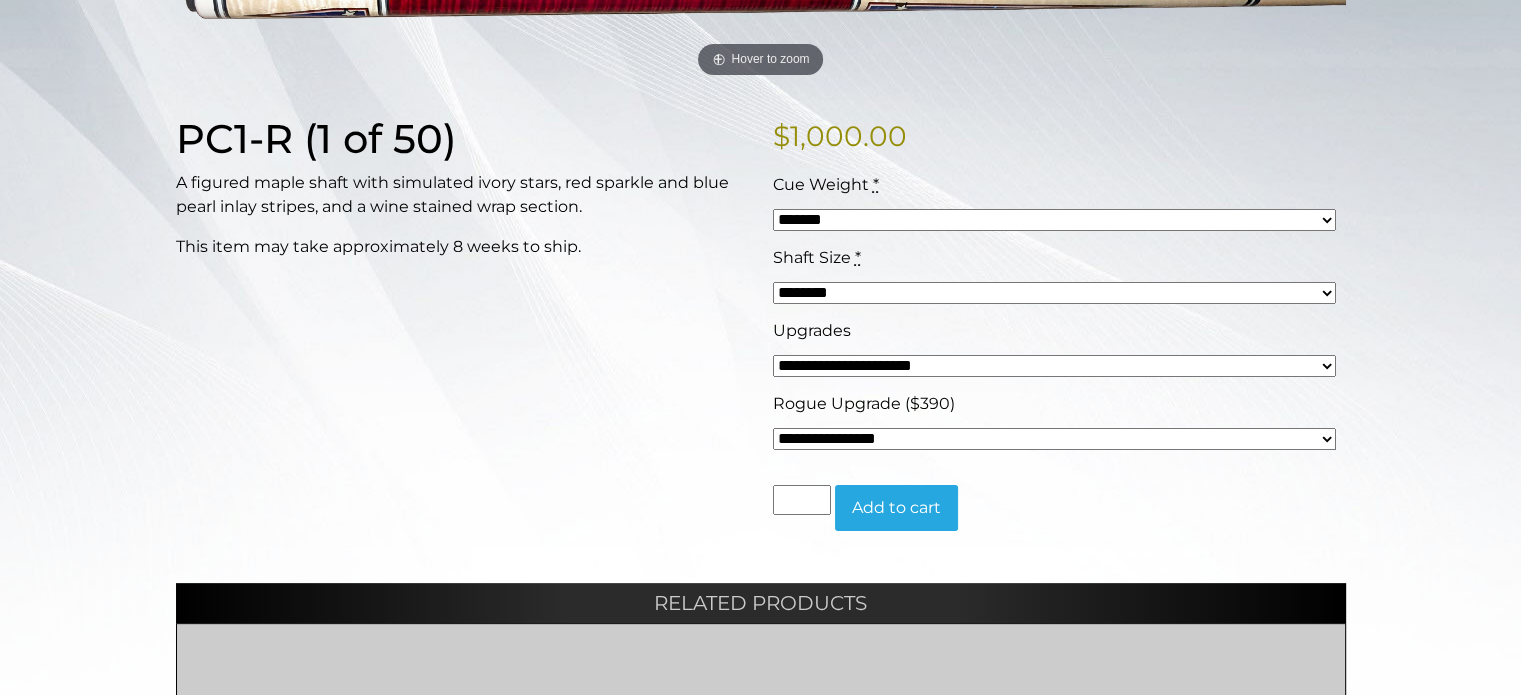 scroll, scrollTop: 511, scrollLeft: 0, axis: vertical 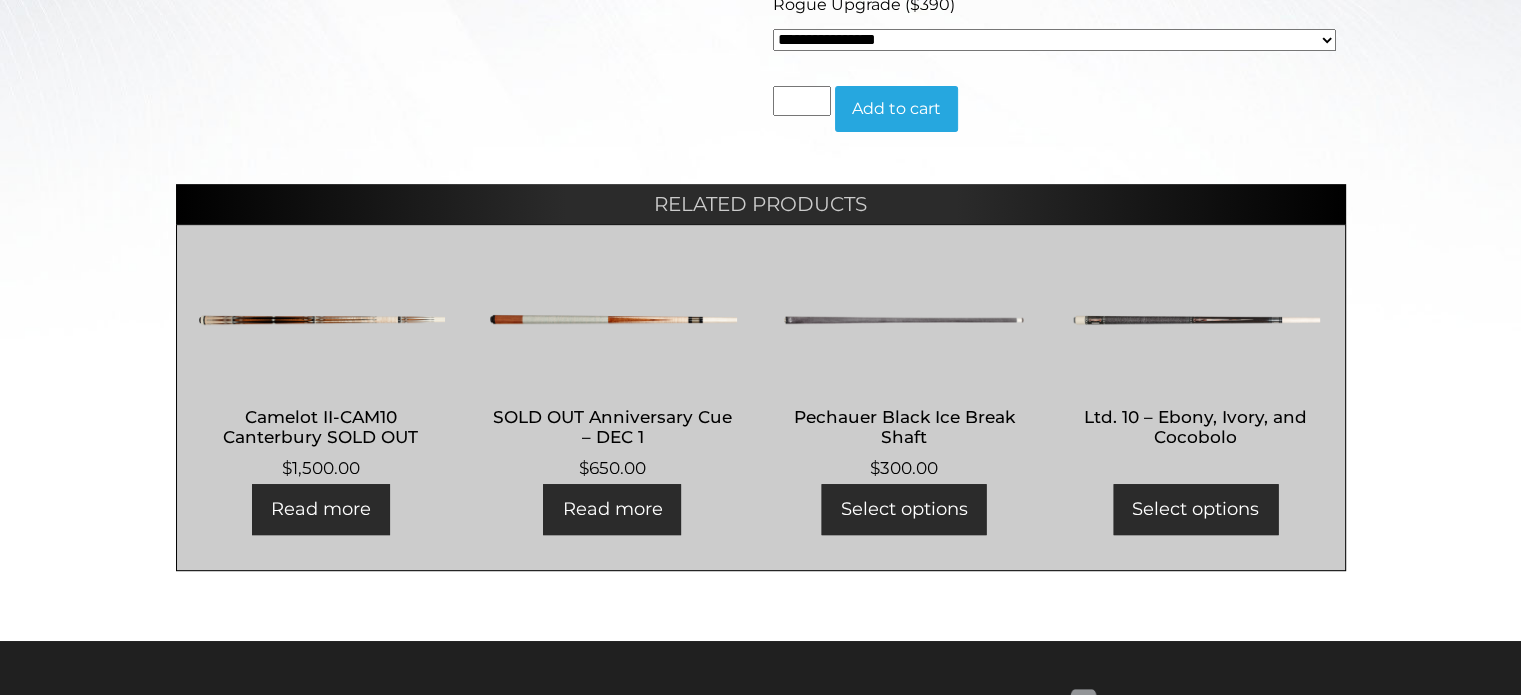 click at bounding box center [904, 320] 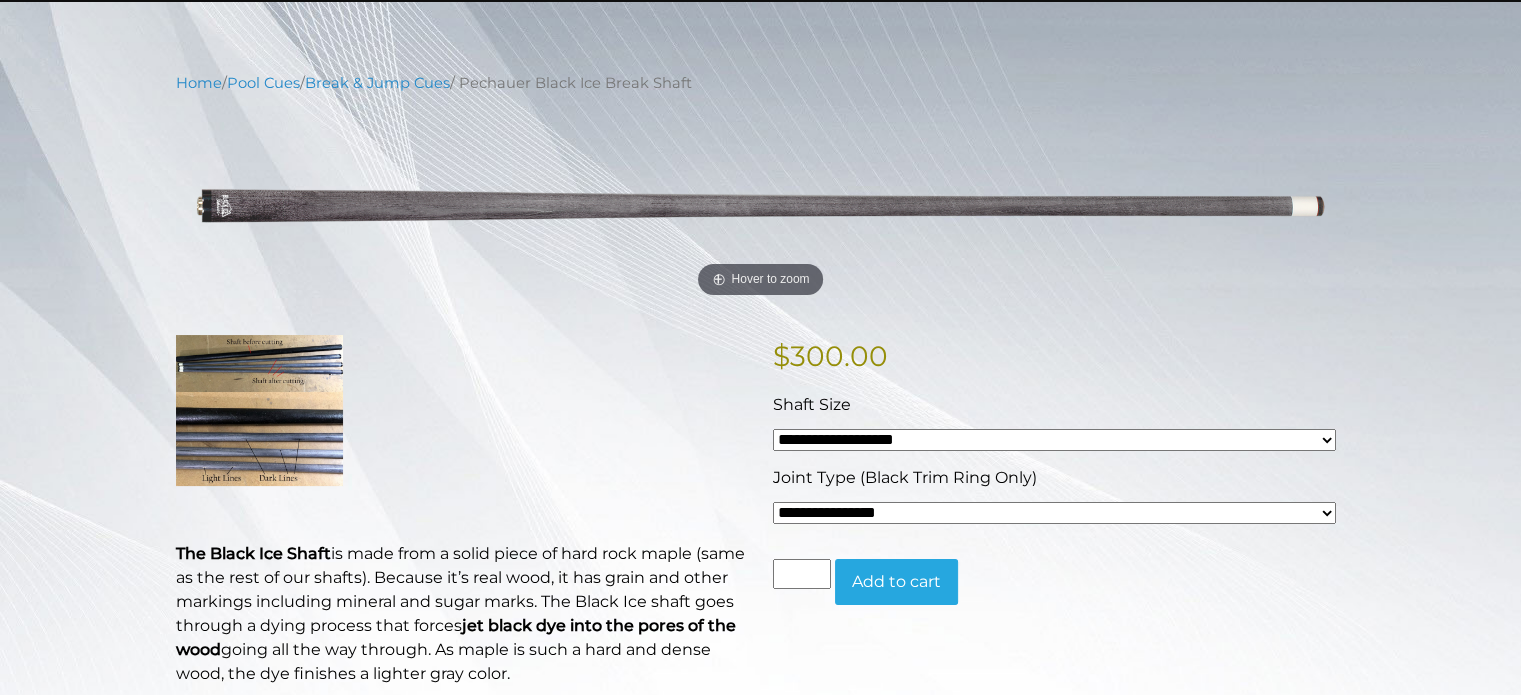 scroll, scrollTop: 201, scrollLeft: 0, axis: vertical 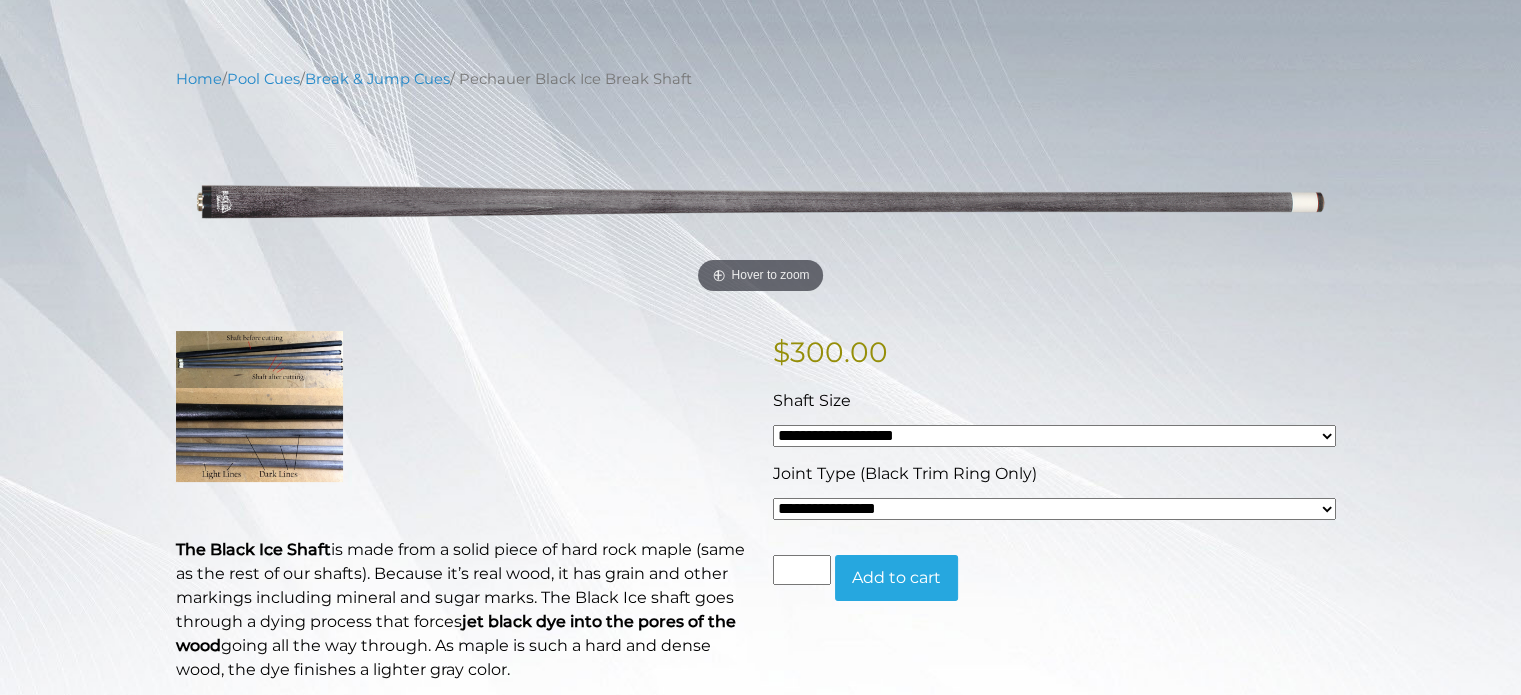click on "**********" at bounding box center [1054, 509] 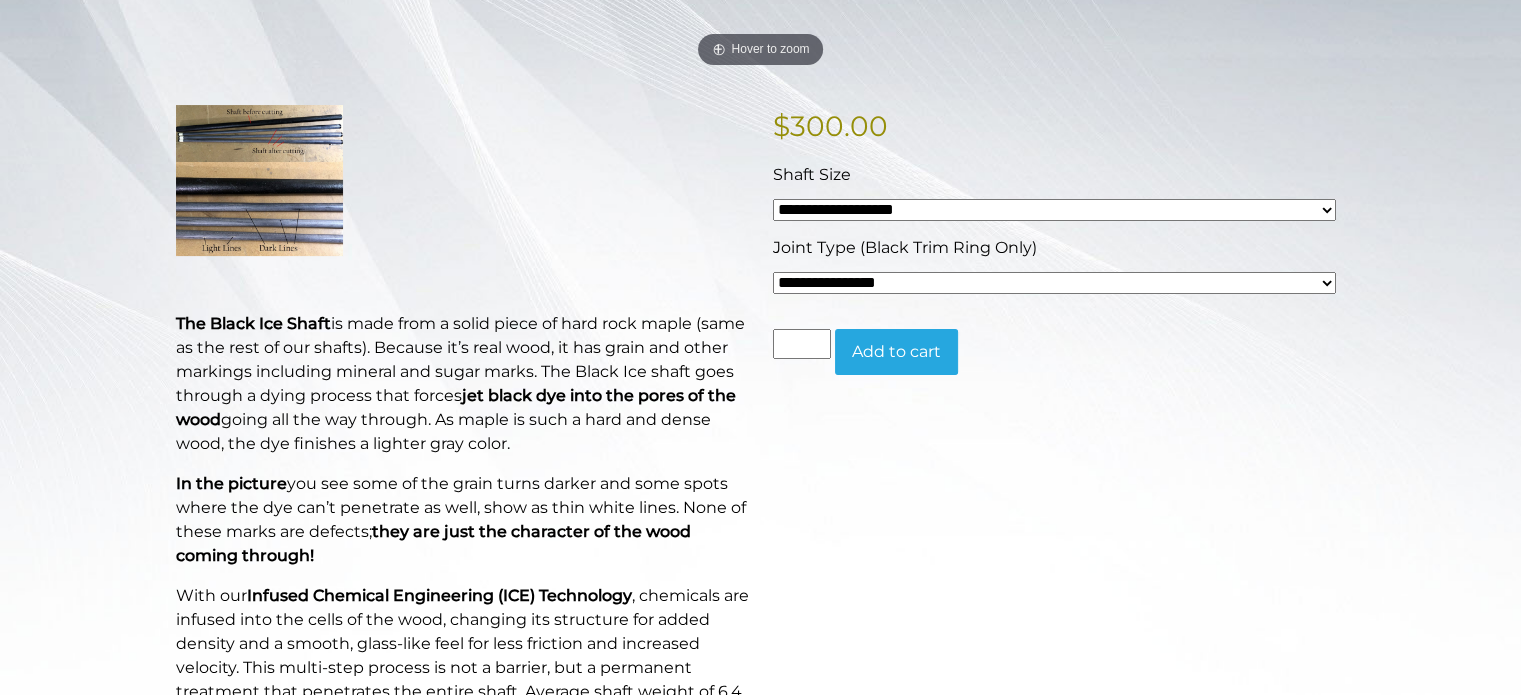 scroll, scrollTop: 520, scrollLeft: 0, axis: vertical 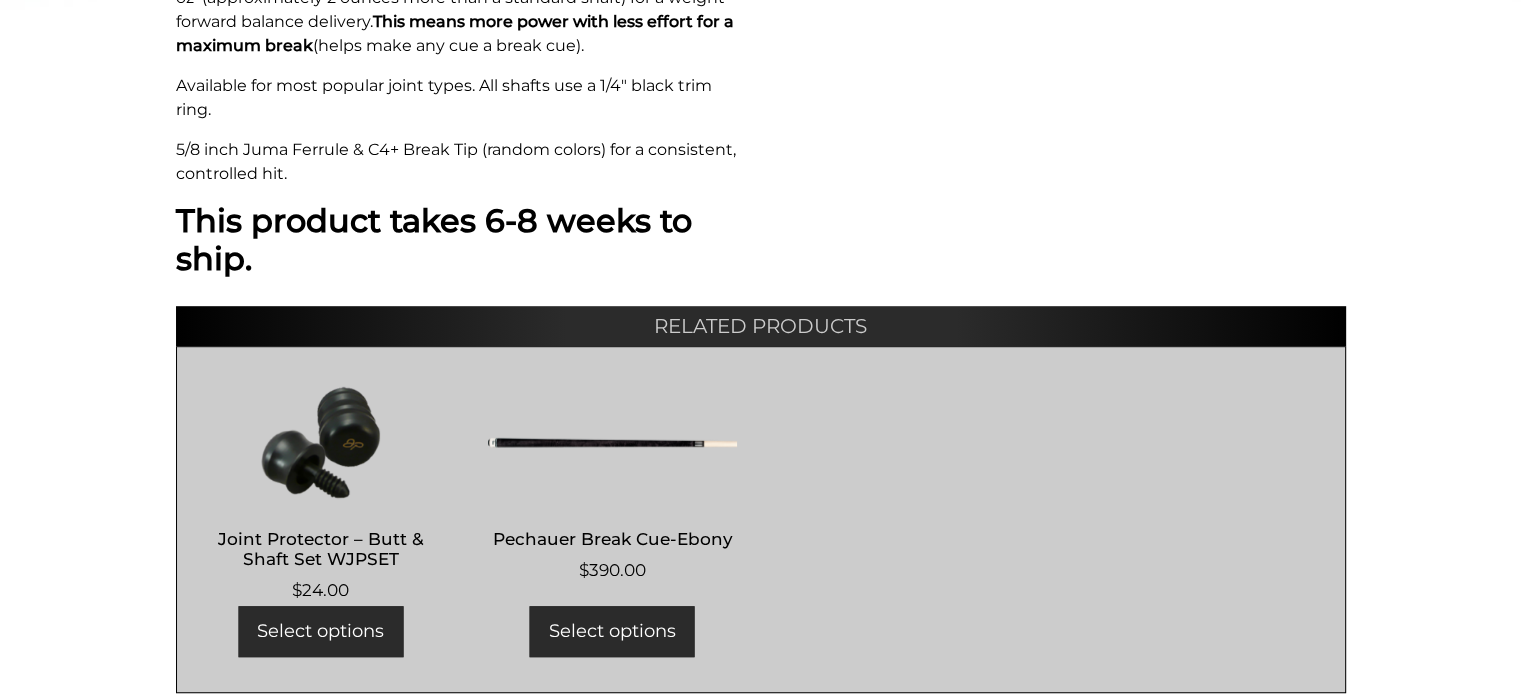 click on "Select options" at bounding box center (612, 631) 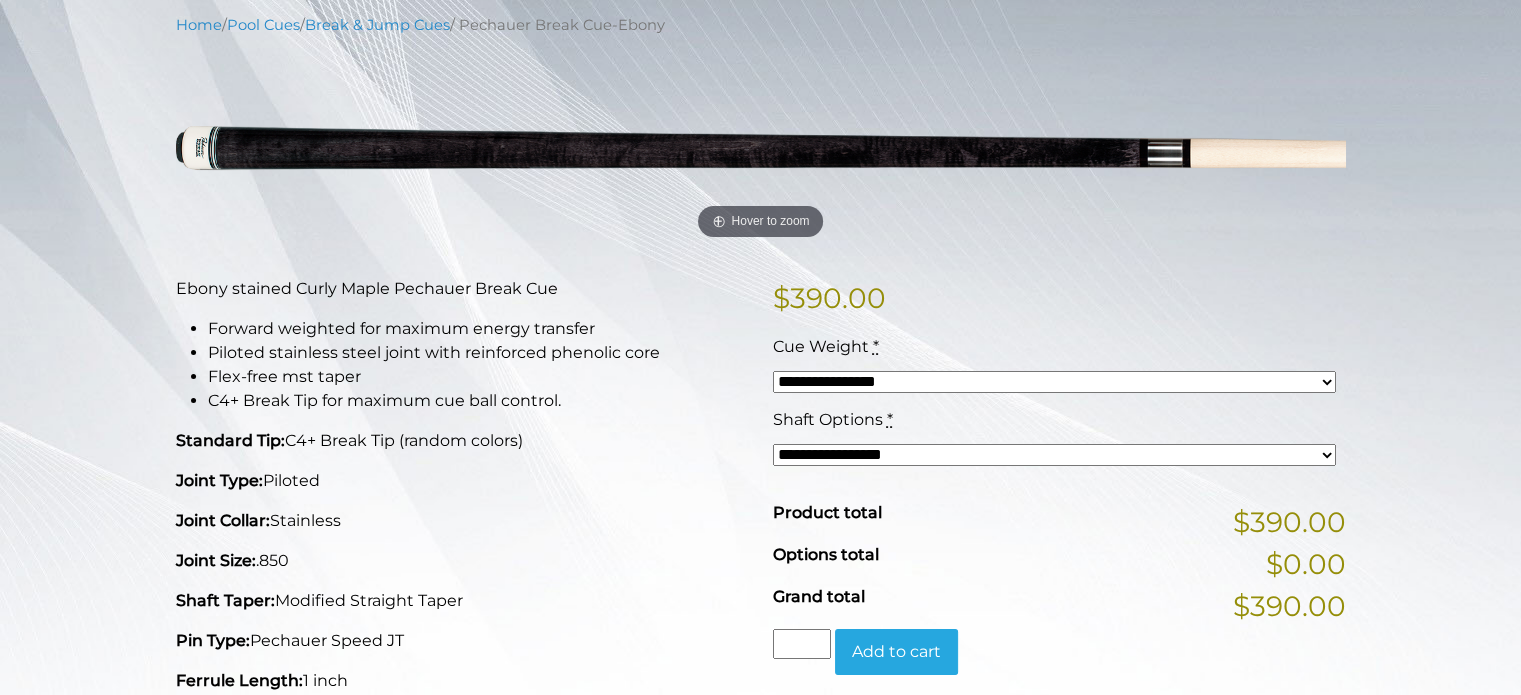 scroll, scrollTop: 272, scrollLeft: 0, axis: vertical 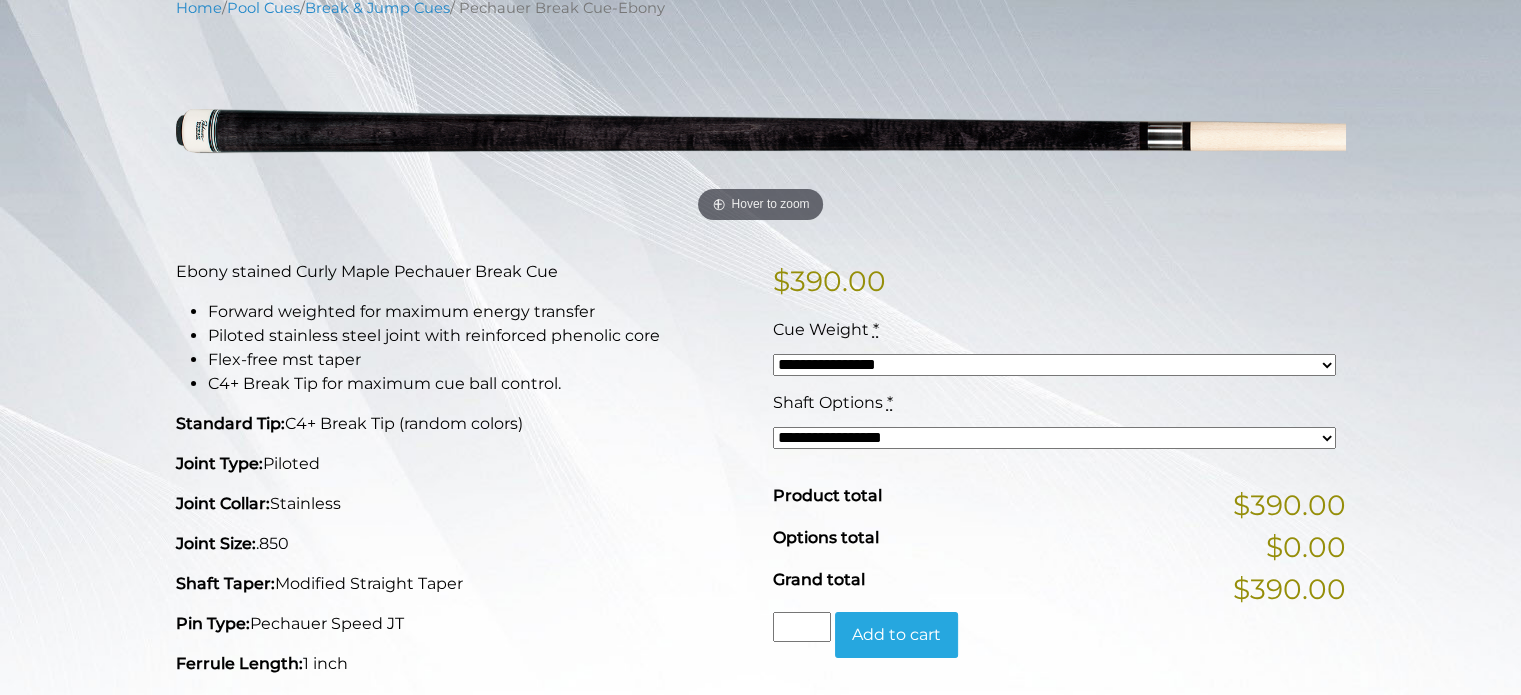 click on "**********" at bounding box center [1054, 365] 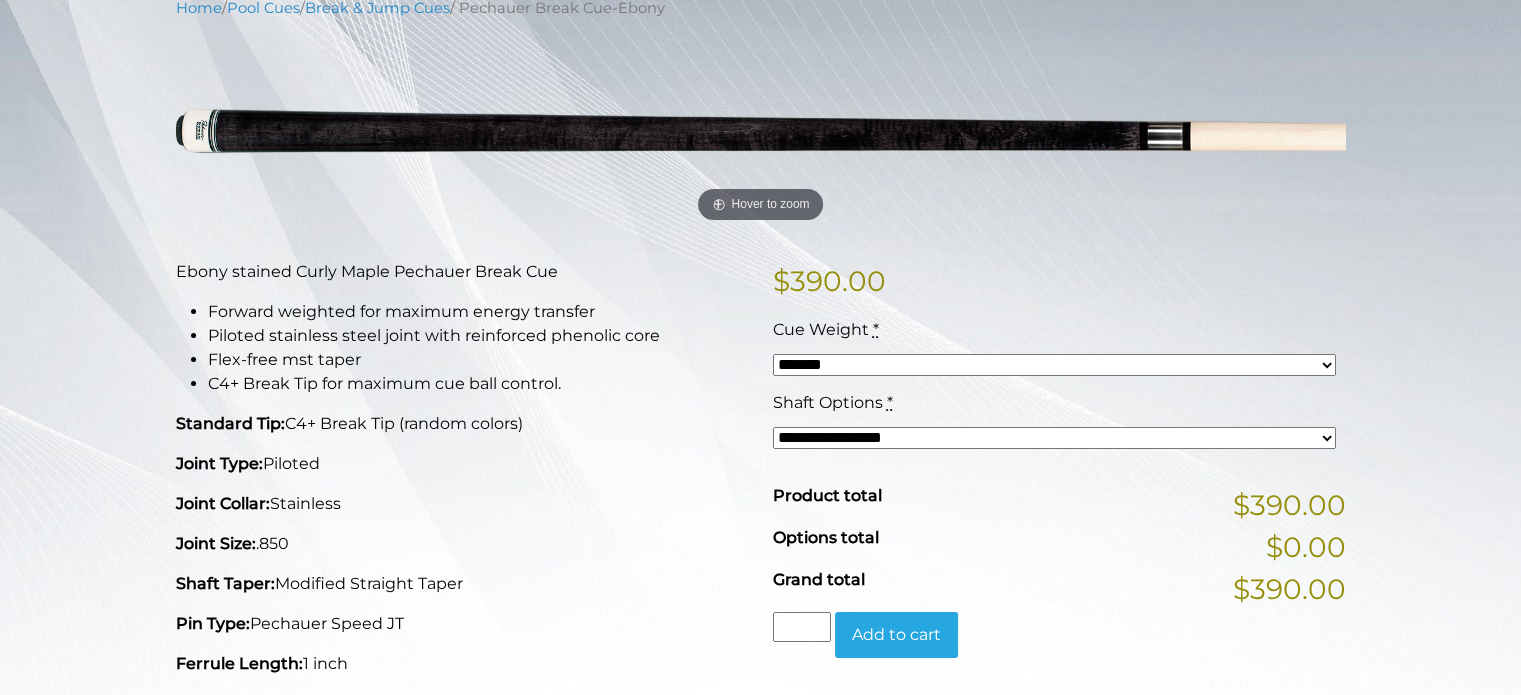 click on "**********" at bounding box center (1054, 365) 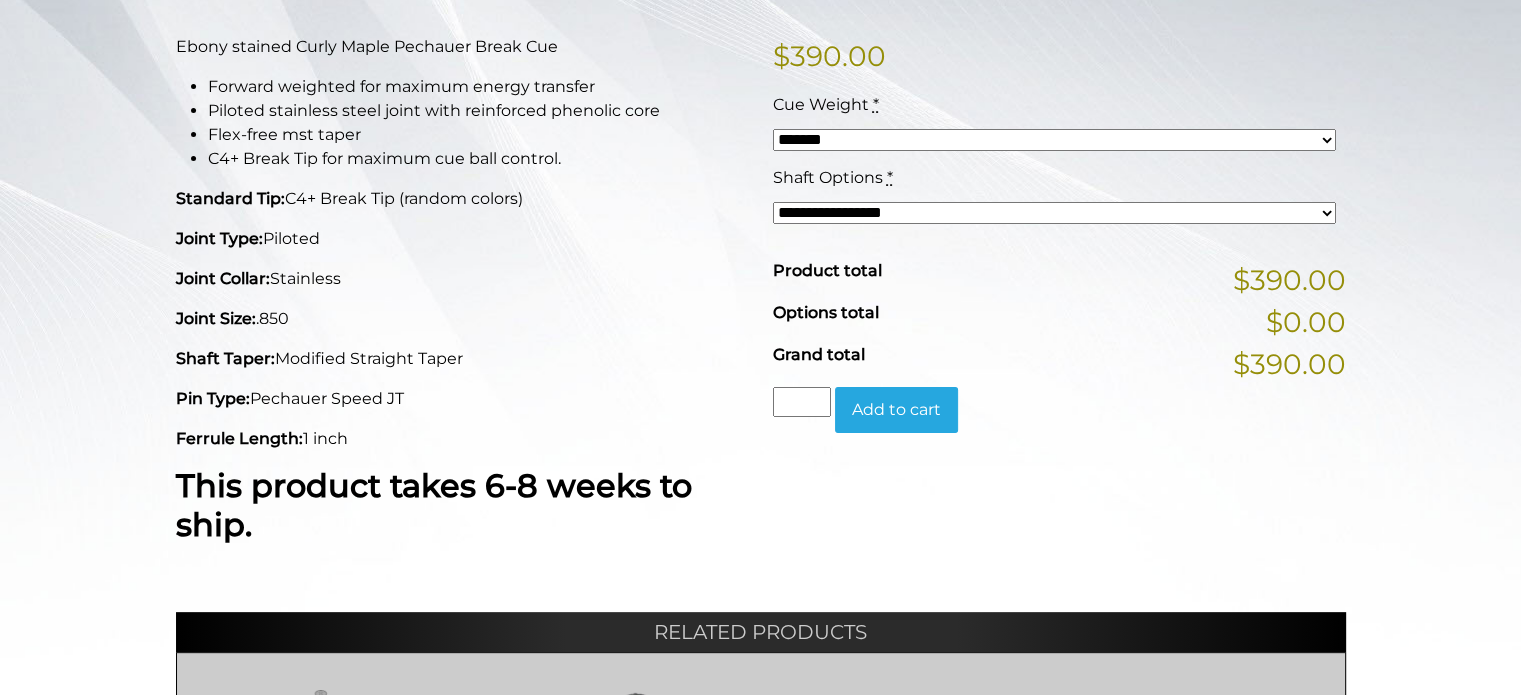 scroll, scrollTop: 524, scrollLeft: 0, axis: vertical 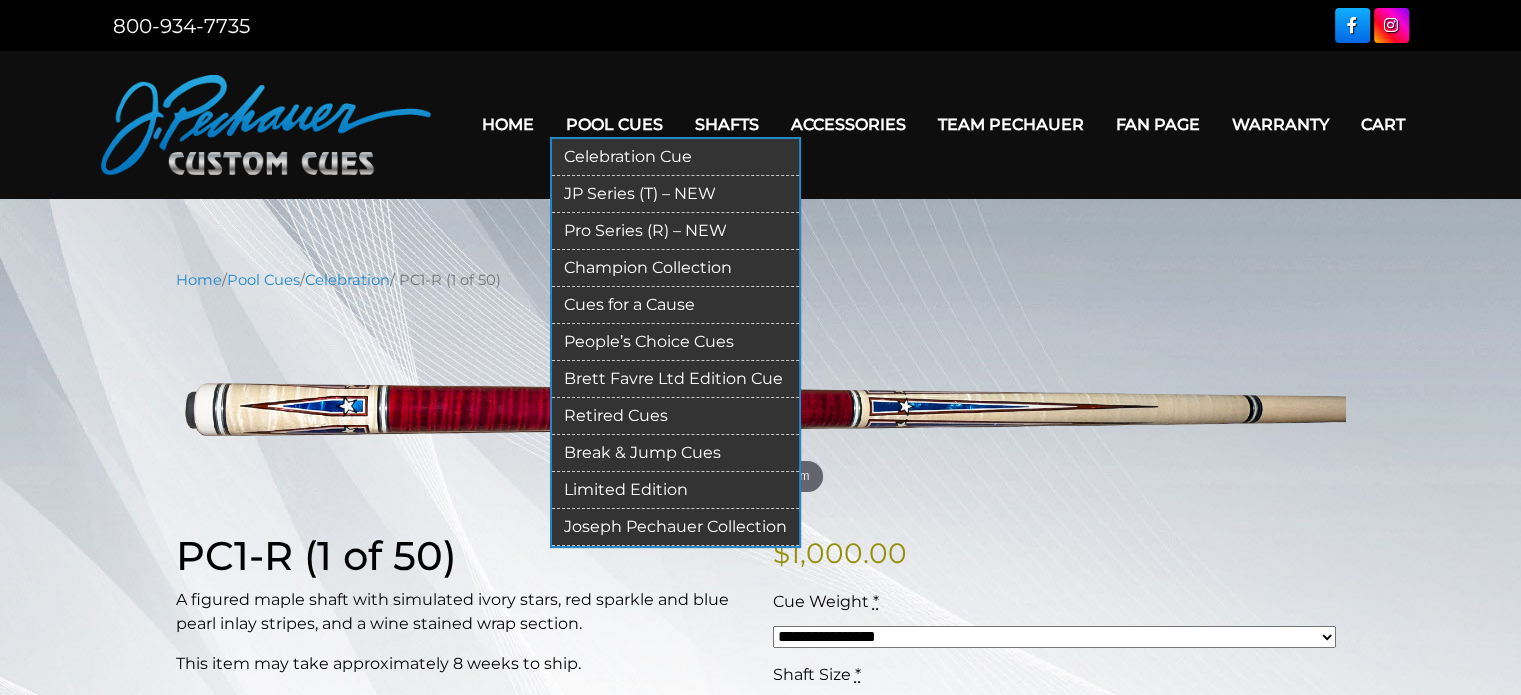 click on "Limited Edition" at bounding box center [675, 490] 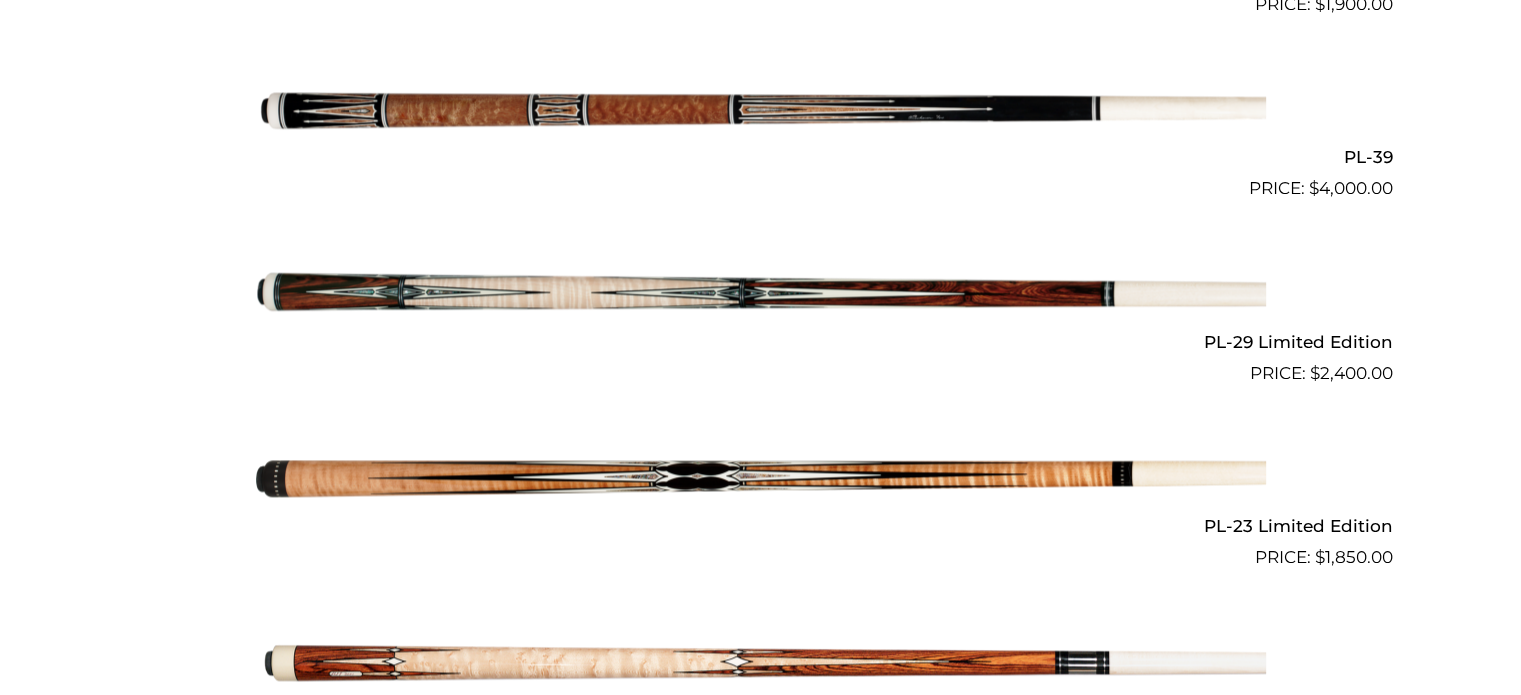 scroll, scrollTop: 2503, scrollLeft: 0, axis: vertical 